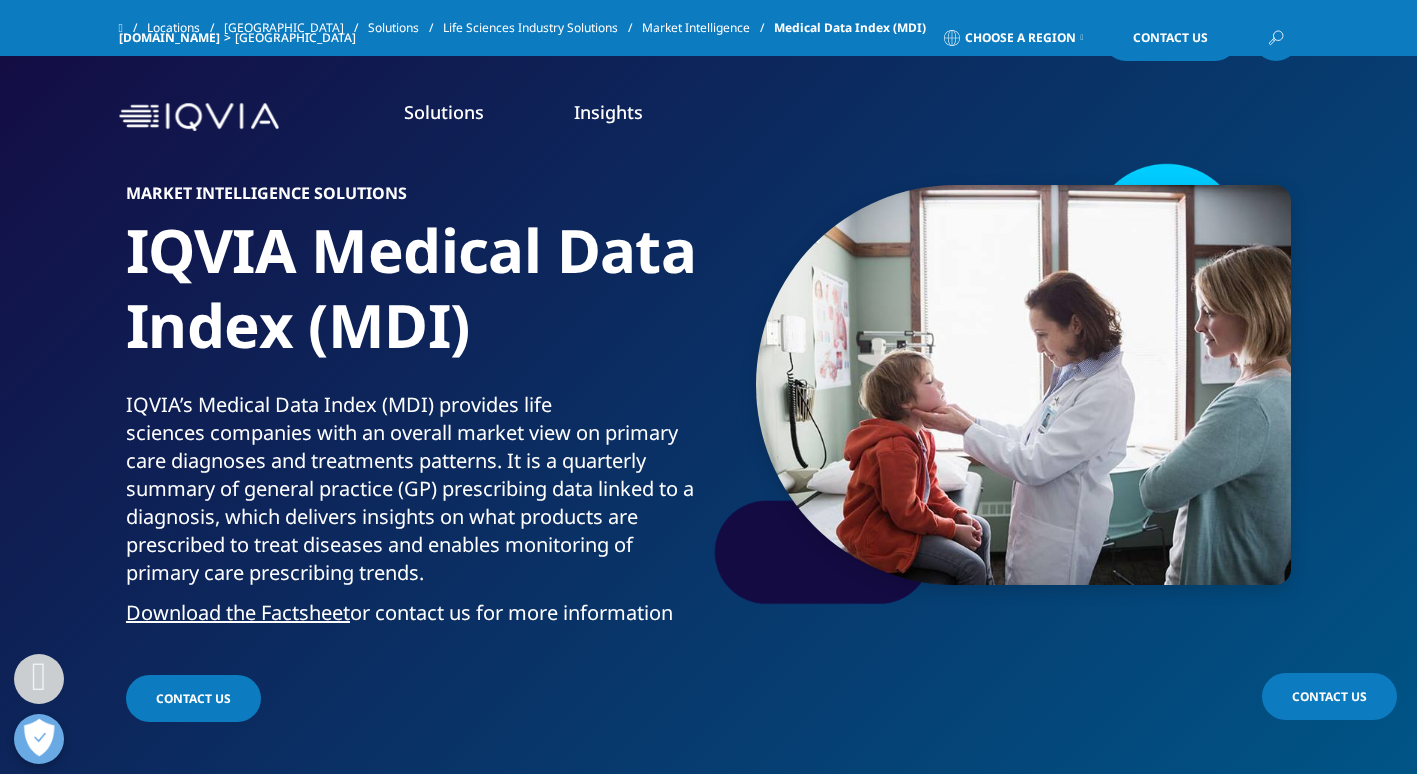 scroll, scrollTop: 907, scrollLeft: 0, axis: vertical 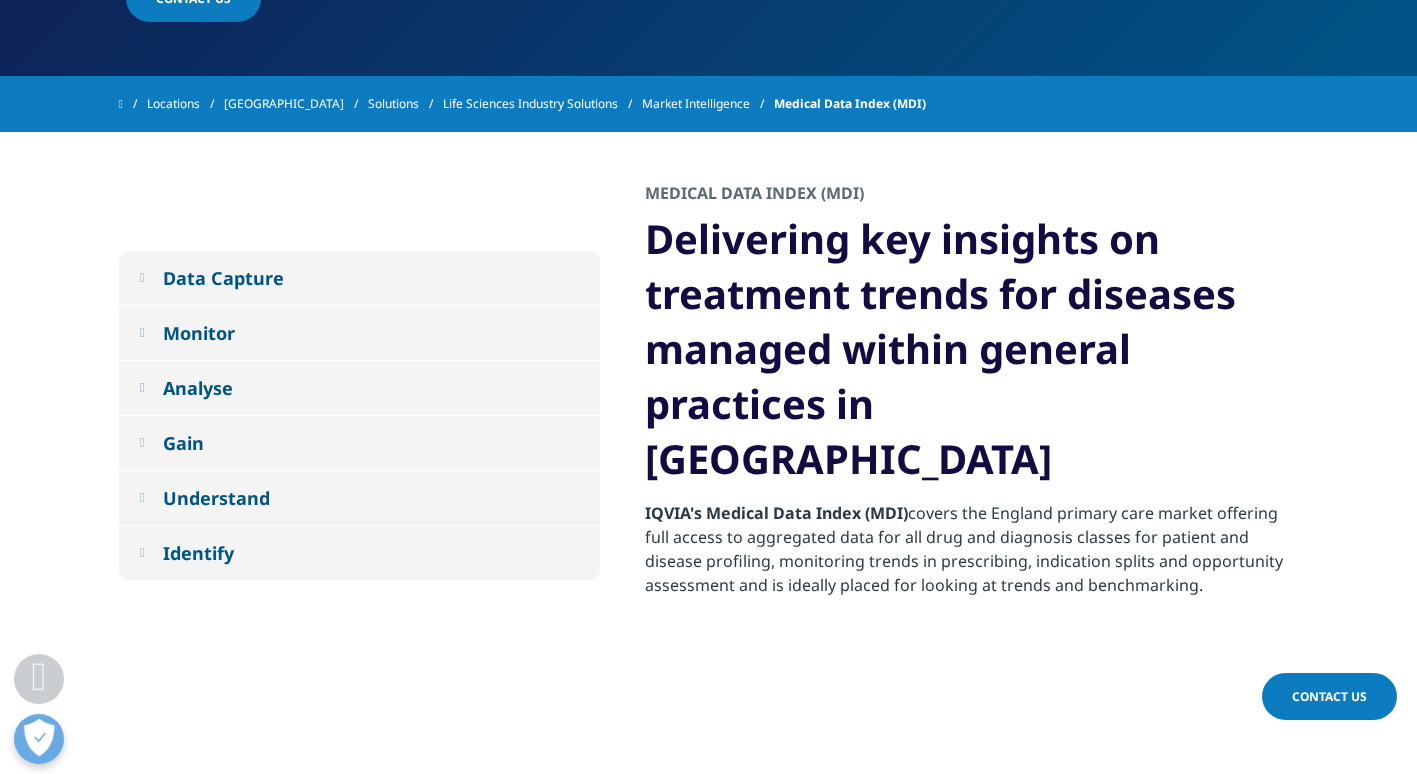 click on "Data Capture" at bounding box center (223, 278) 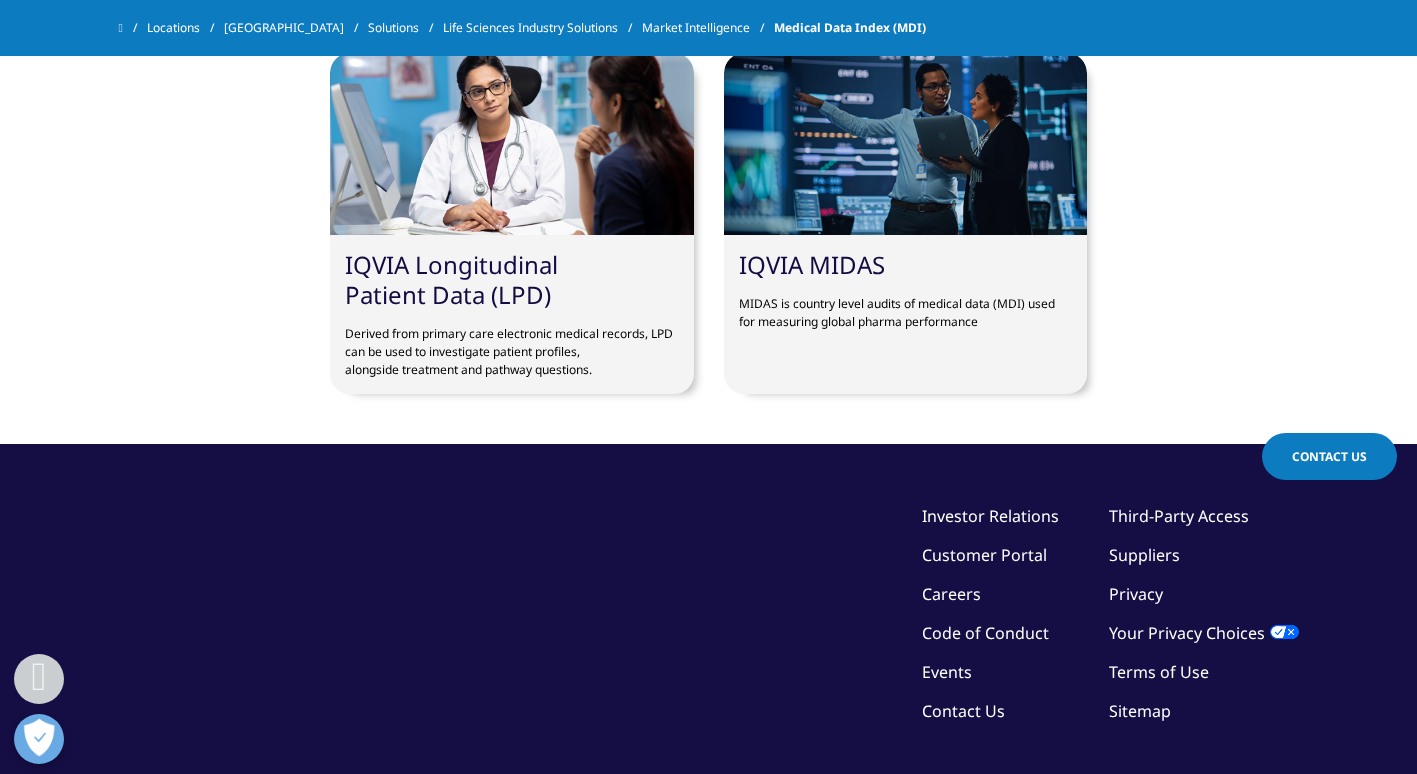 scroll, scrollTop: 2900, scrollLeft: 0, axis: vertical 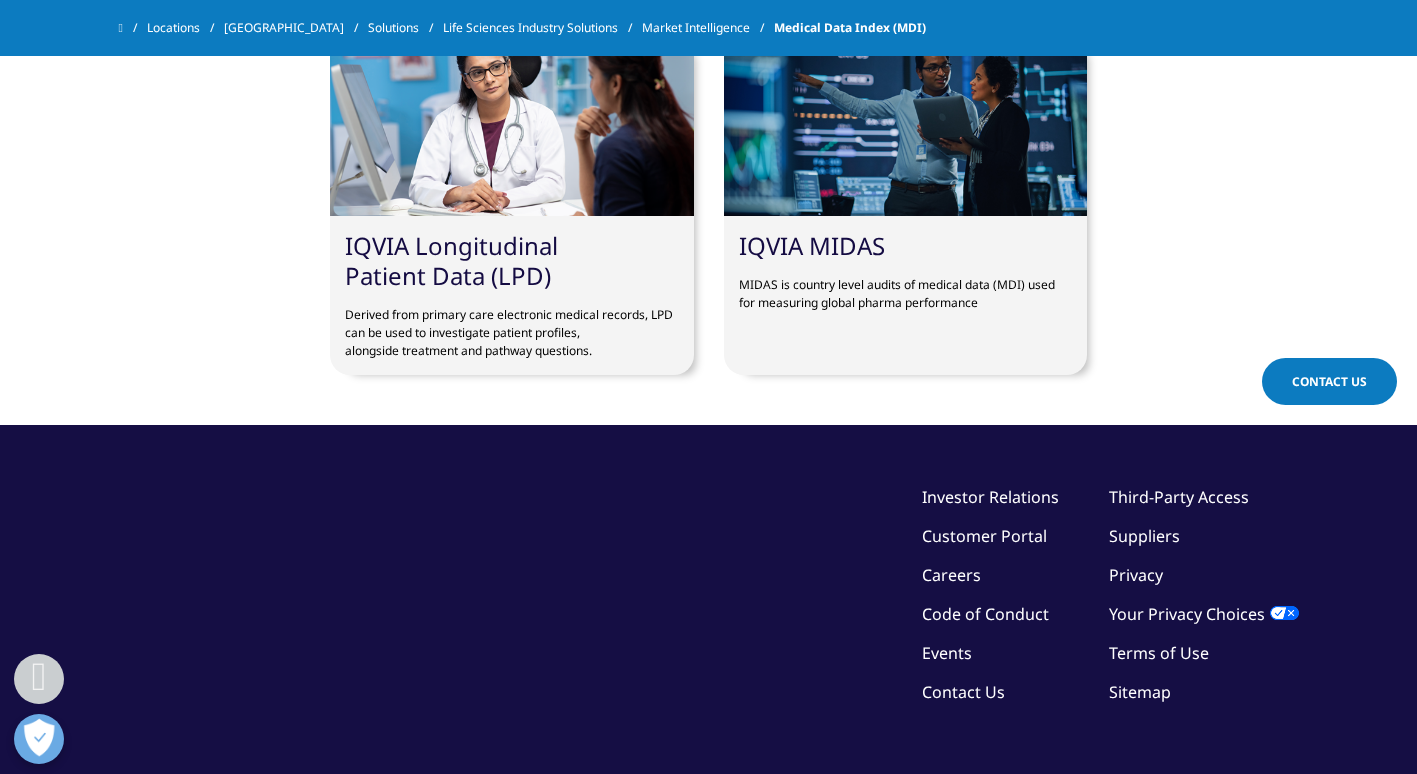 click on "IQVIA Longitudinal Patient Data (LPD)" at bounding box center (451, 260) 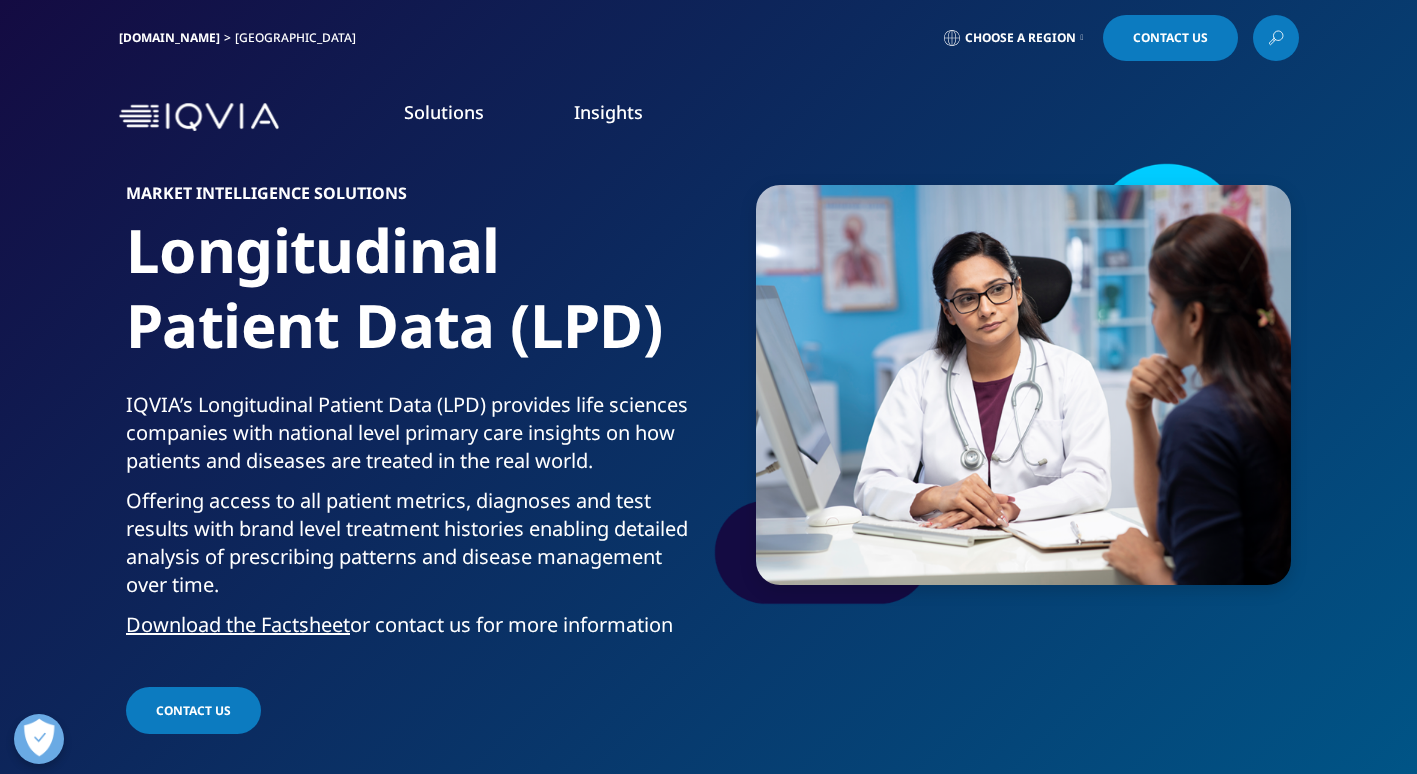scroll, scrollTop: 0, scrollLeft: 0, axis: both 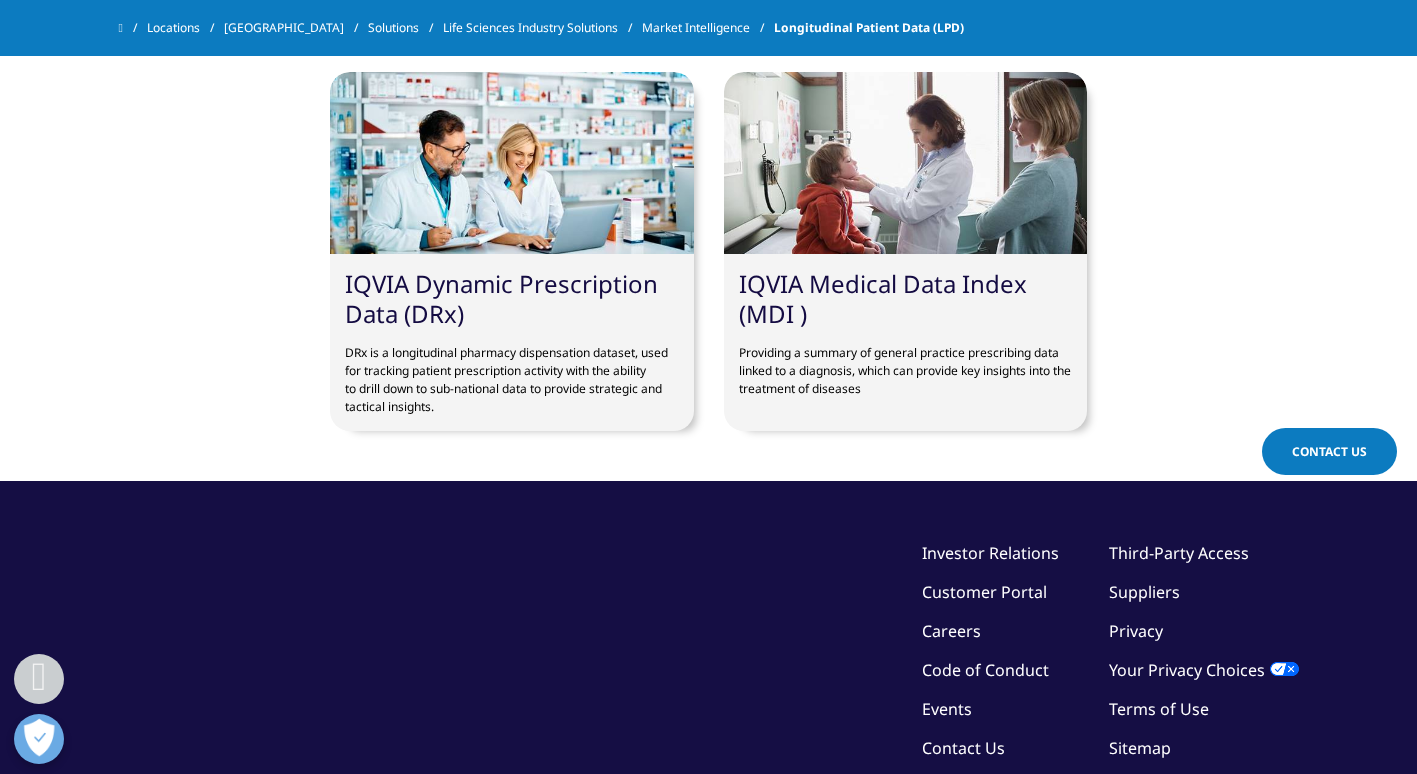 click on "IQVIA Dynamic Prescription Data (DRx)" at bounding box center (501, 298) 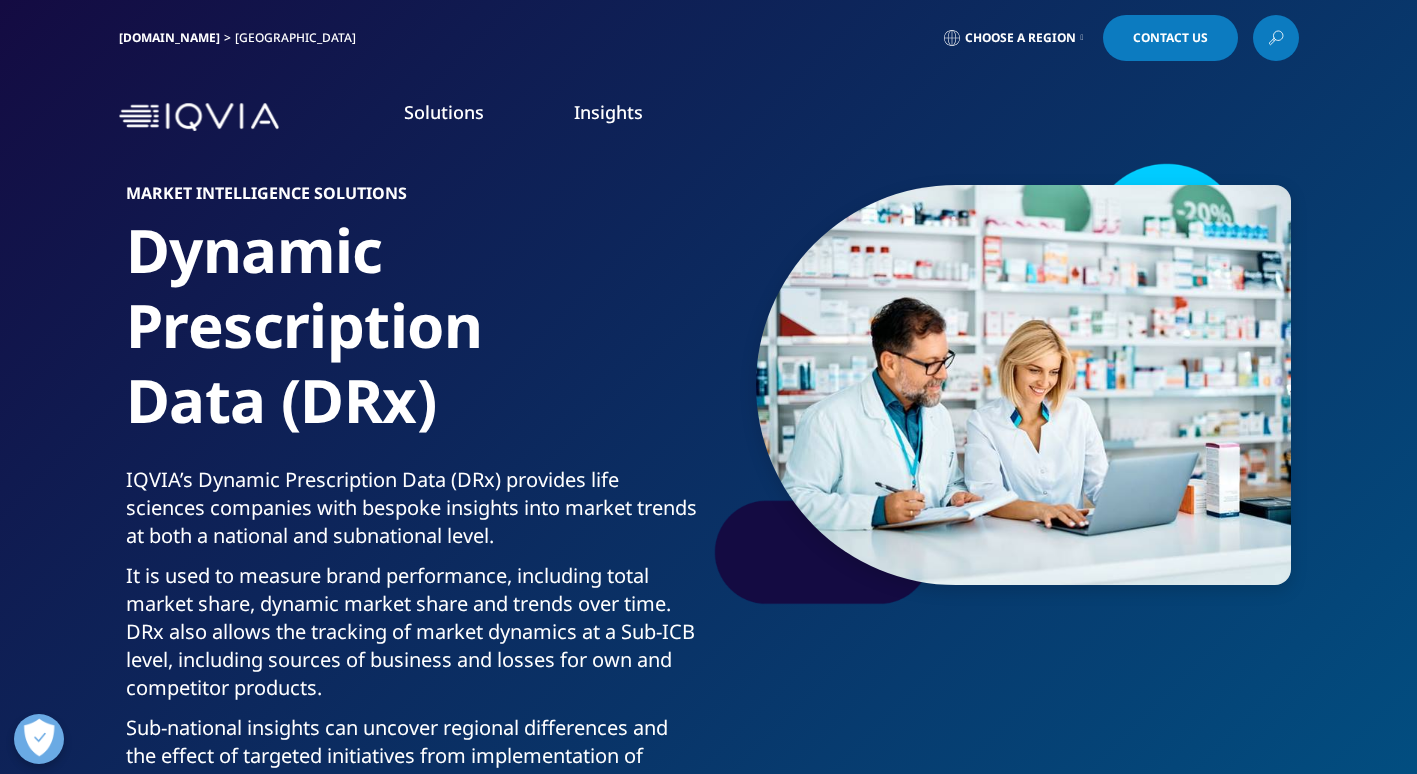 scroll, scrollTop: 0, scrollLeft: 0, axis: both 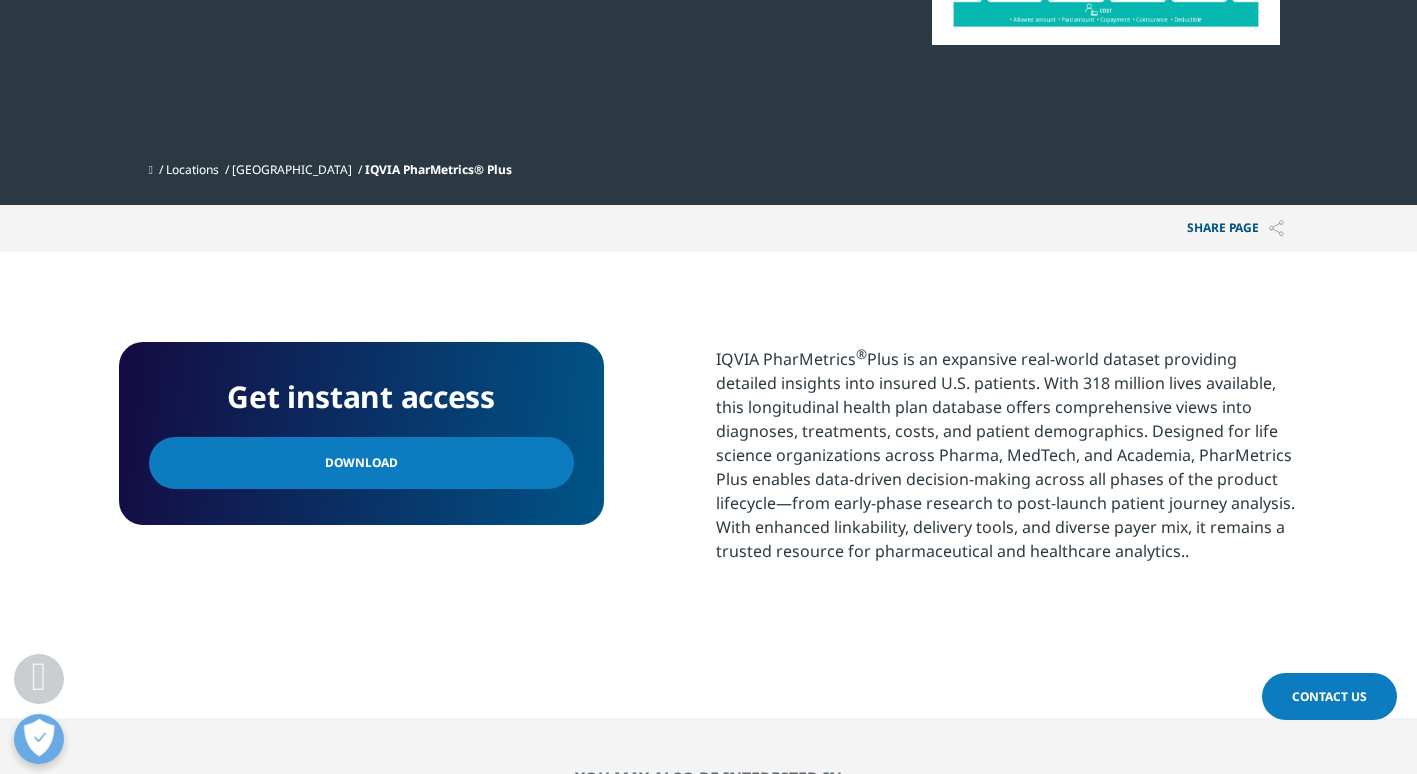 click on "Download" at bounding box center (361, 463) 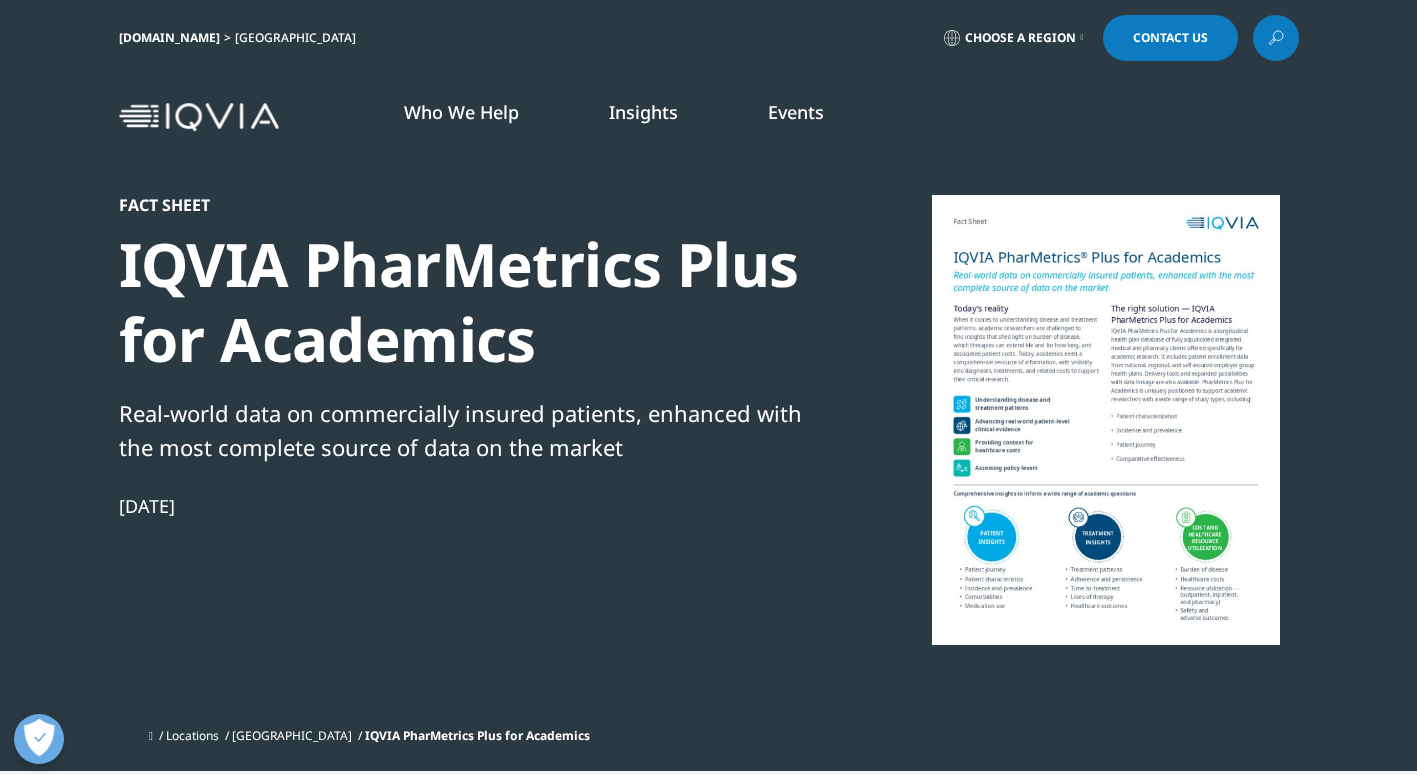 scroll, scrollTop: 0, scrollLeft: 0, axis: both 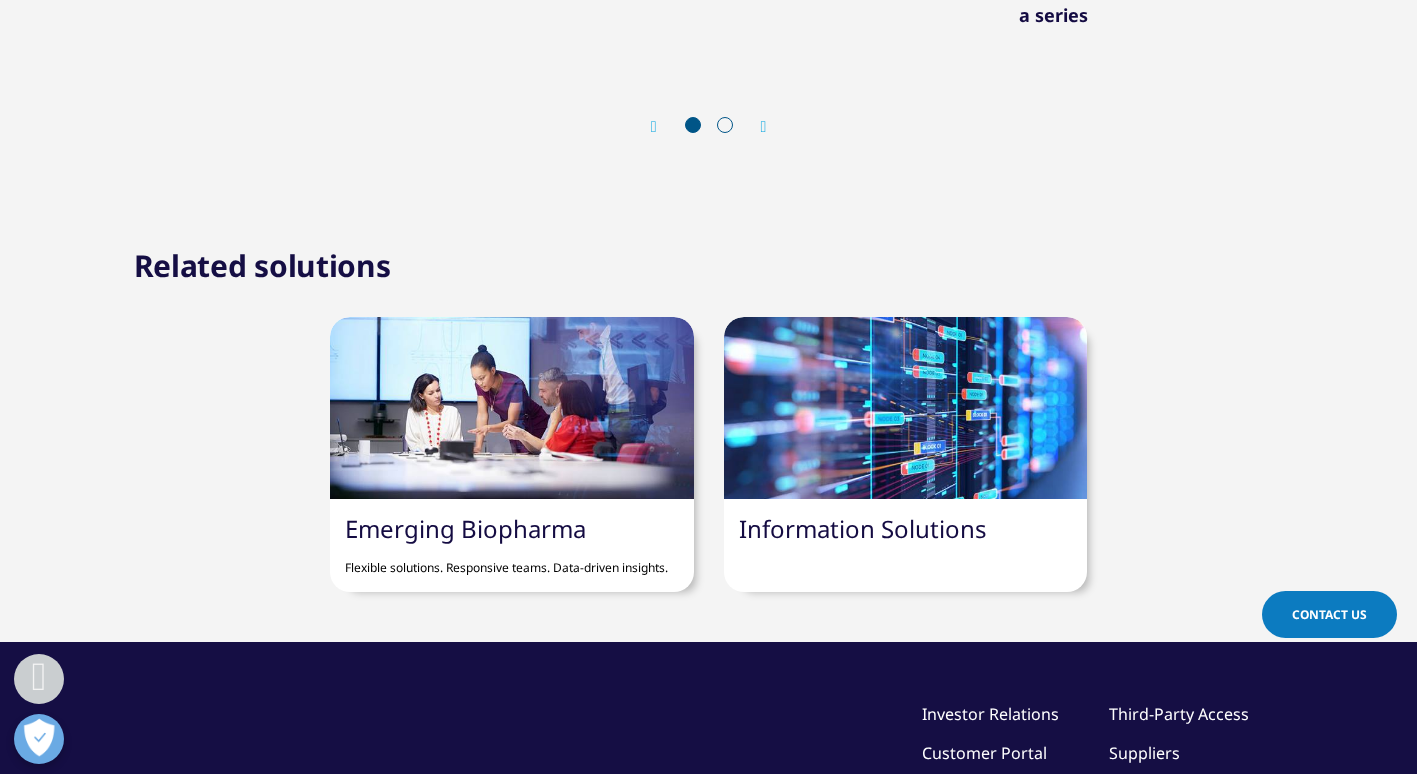 click at bounding box center [905, 408] 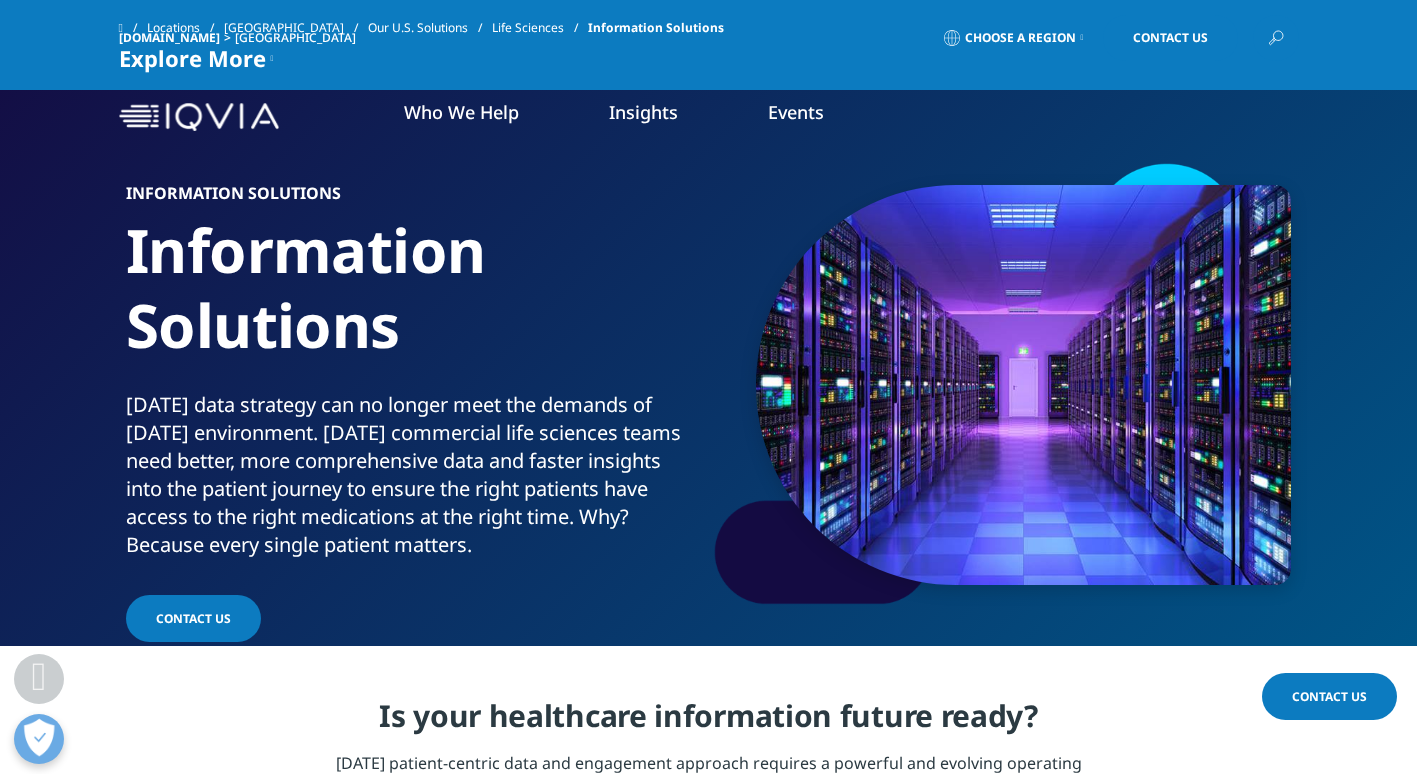scroll, scrollTop: 900, scrollLeft: 0, axis: vertical 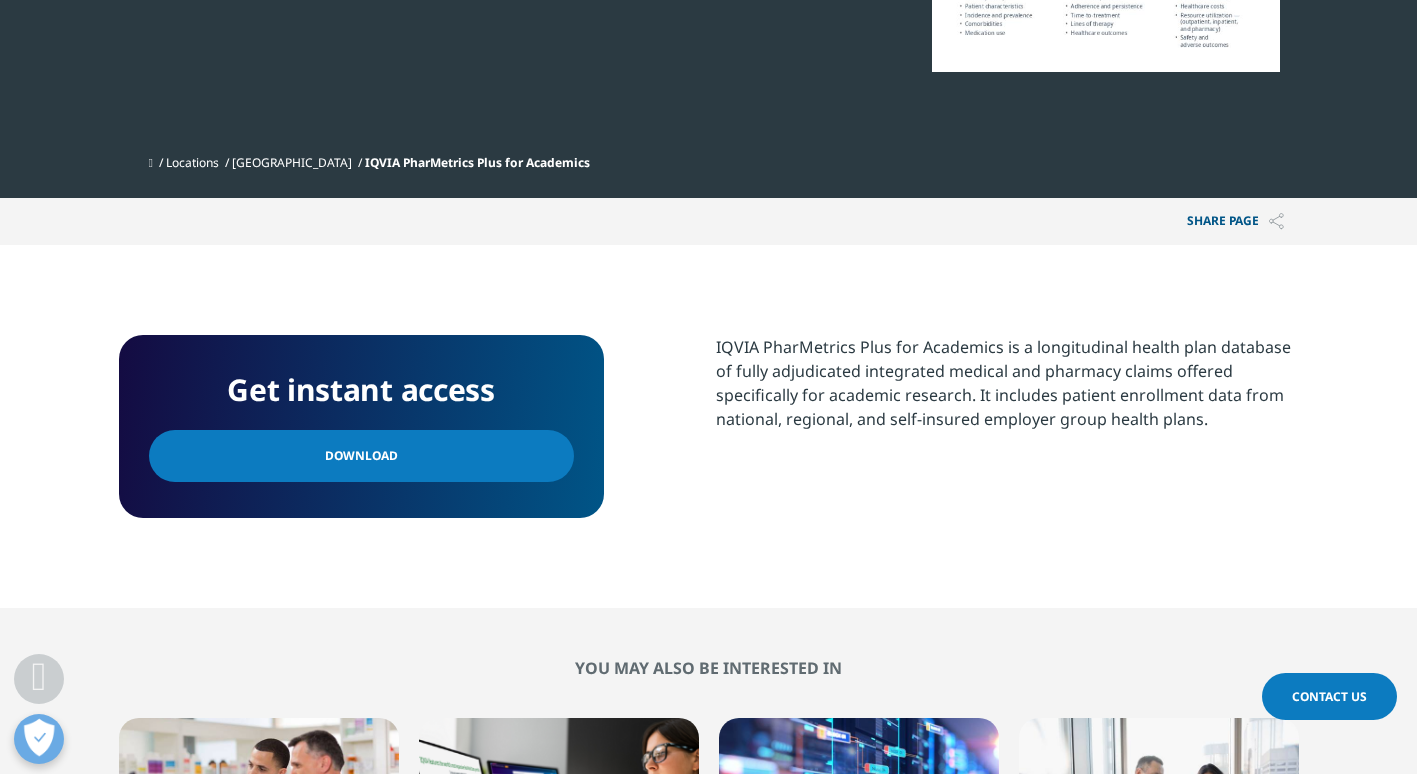 click on "Download" at bounding box center [361, 456] 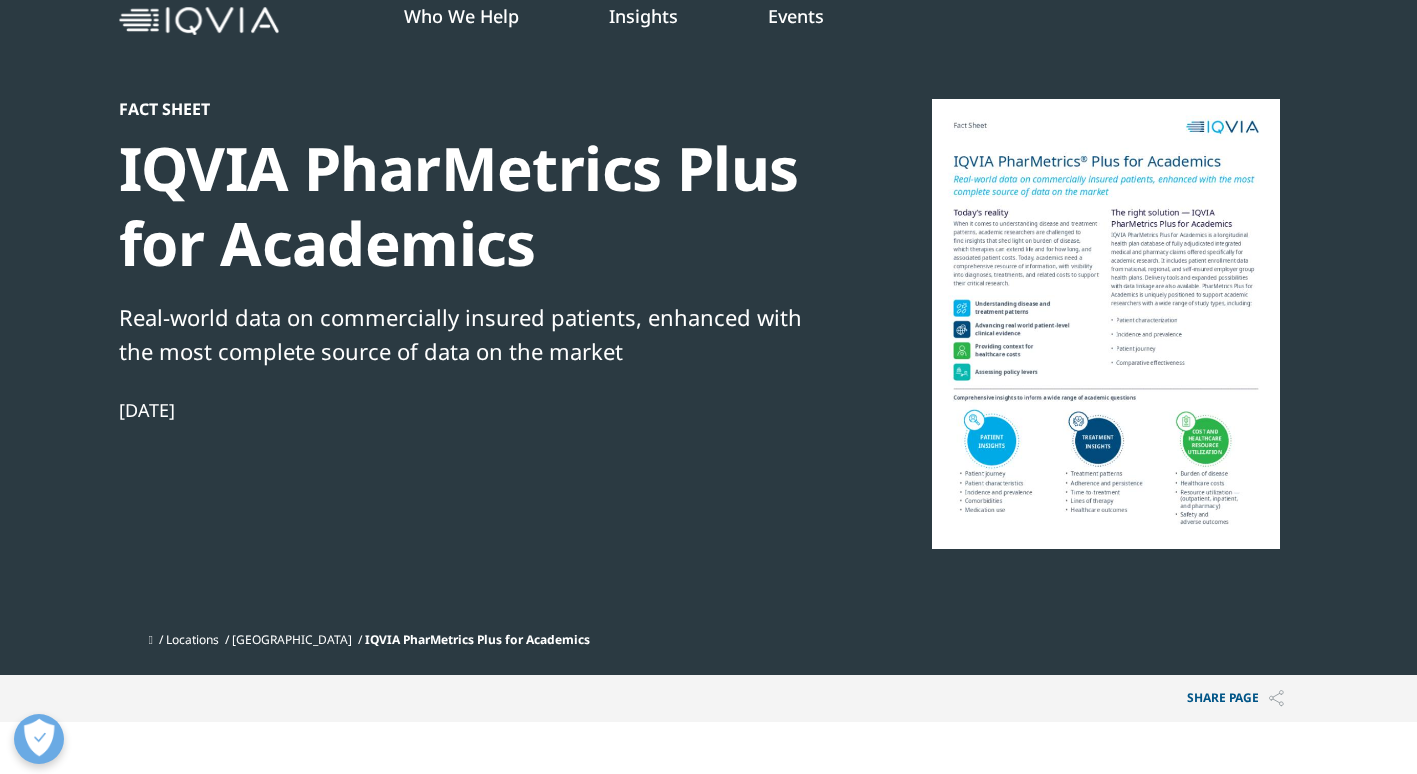 scroll, scrollTop: 0, scrollLeft: 0, axis: both 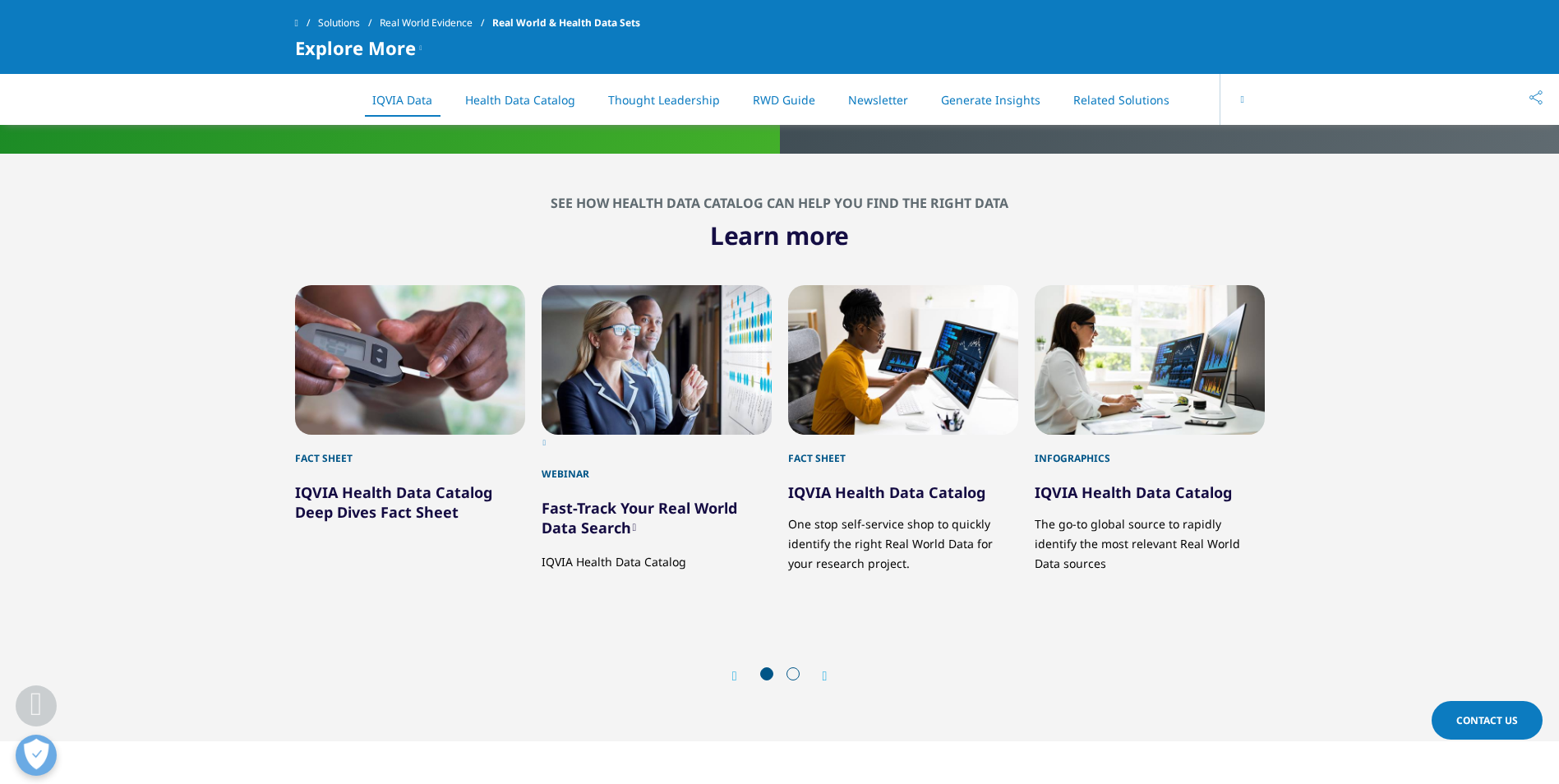 click on "See how Health Data Catalog can help you find the right data
Learn more
Fact Sheet
IQVIA Health Data Catalog Deep Dives Fact Sheet
Webinar
Fast-Track Your Real World Data Search" at bounding box center [779, 447] 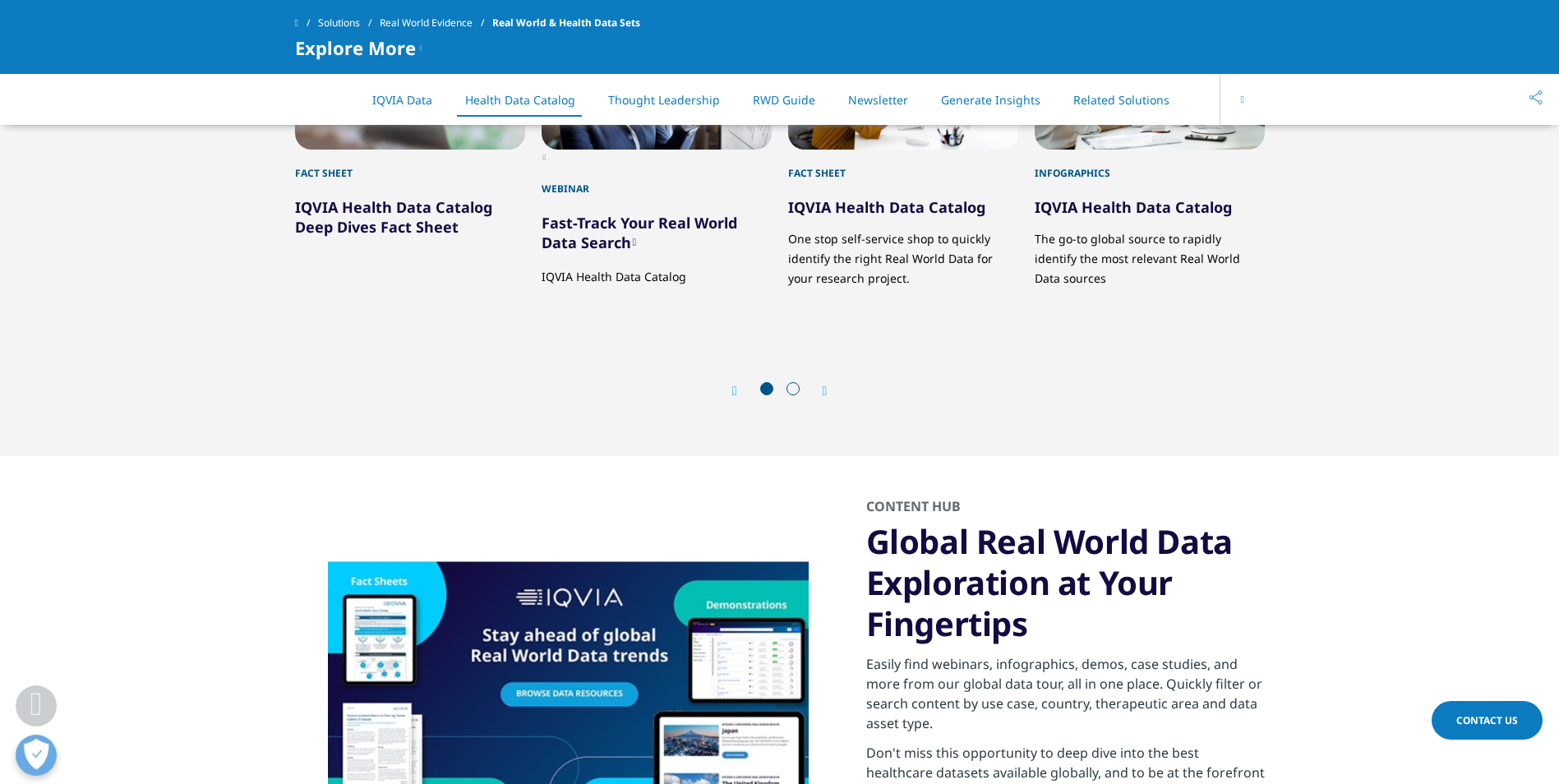 scroll, scrollTop: 2137, scrollLeft: 0, axis: vertical 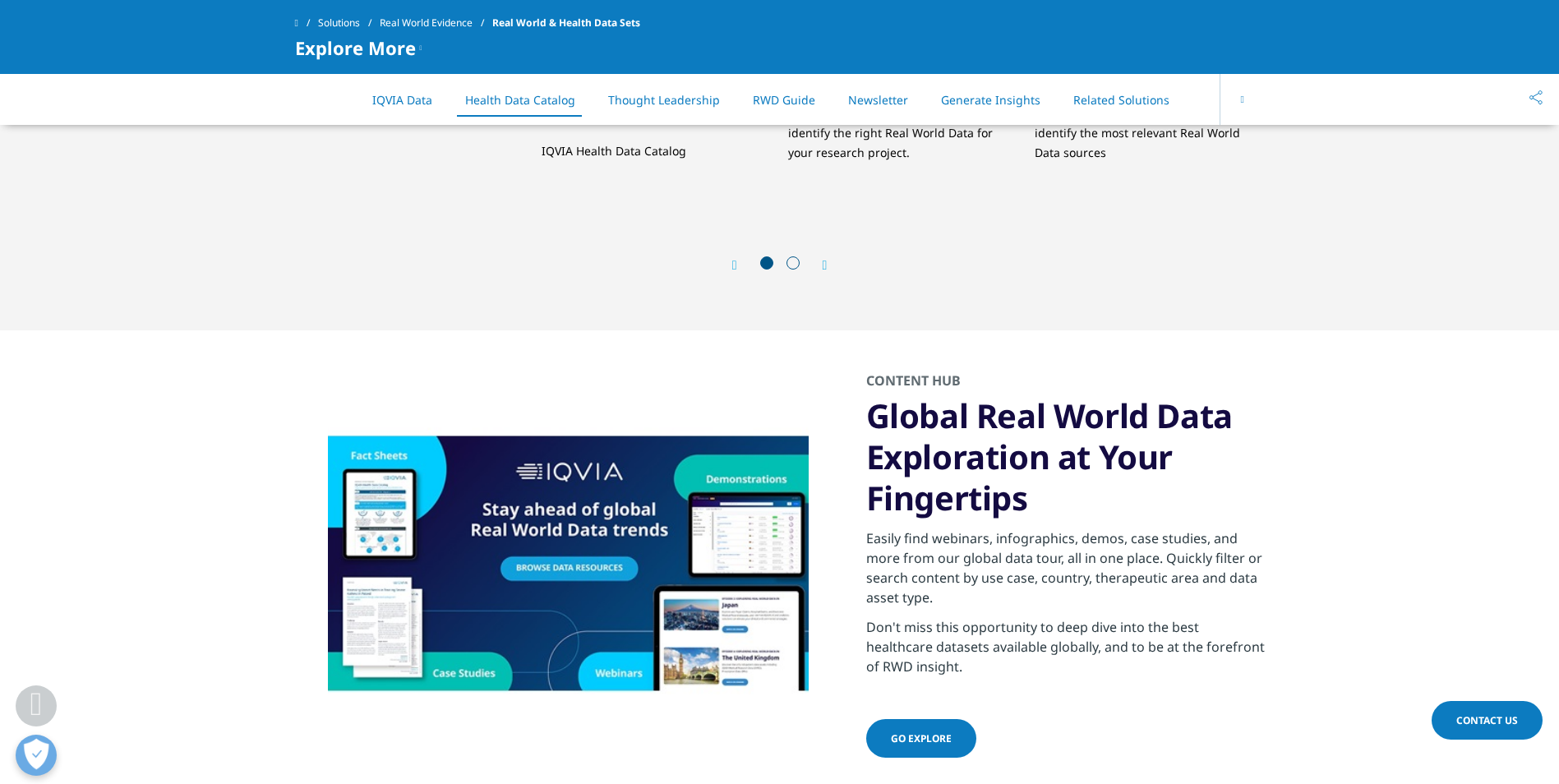 click on "Next" at bounding box center [817, 265] 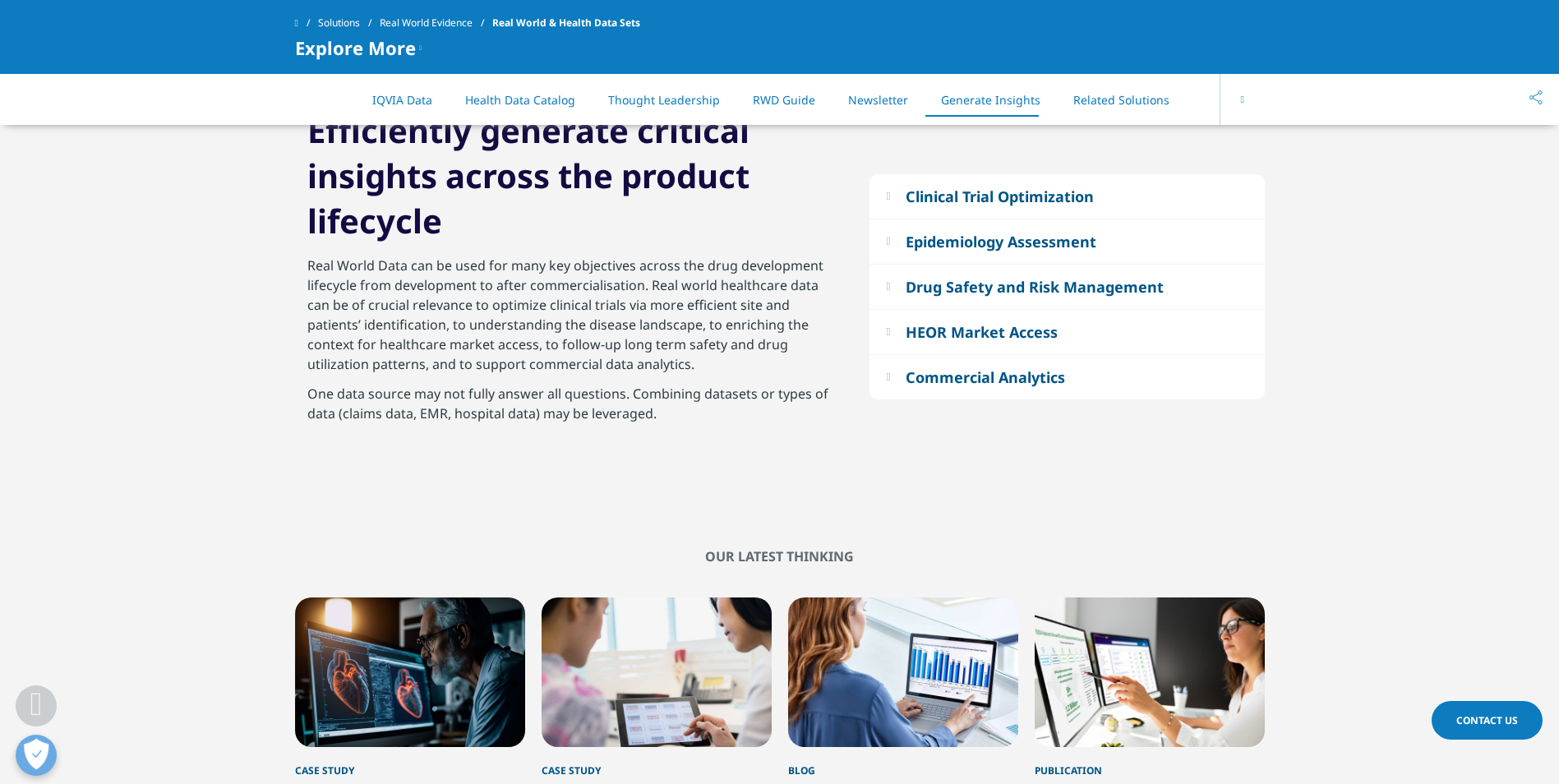 scroll, scrollTop: 3698, scrollLeft: 0, axis: vertical 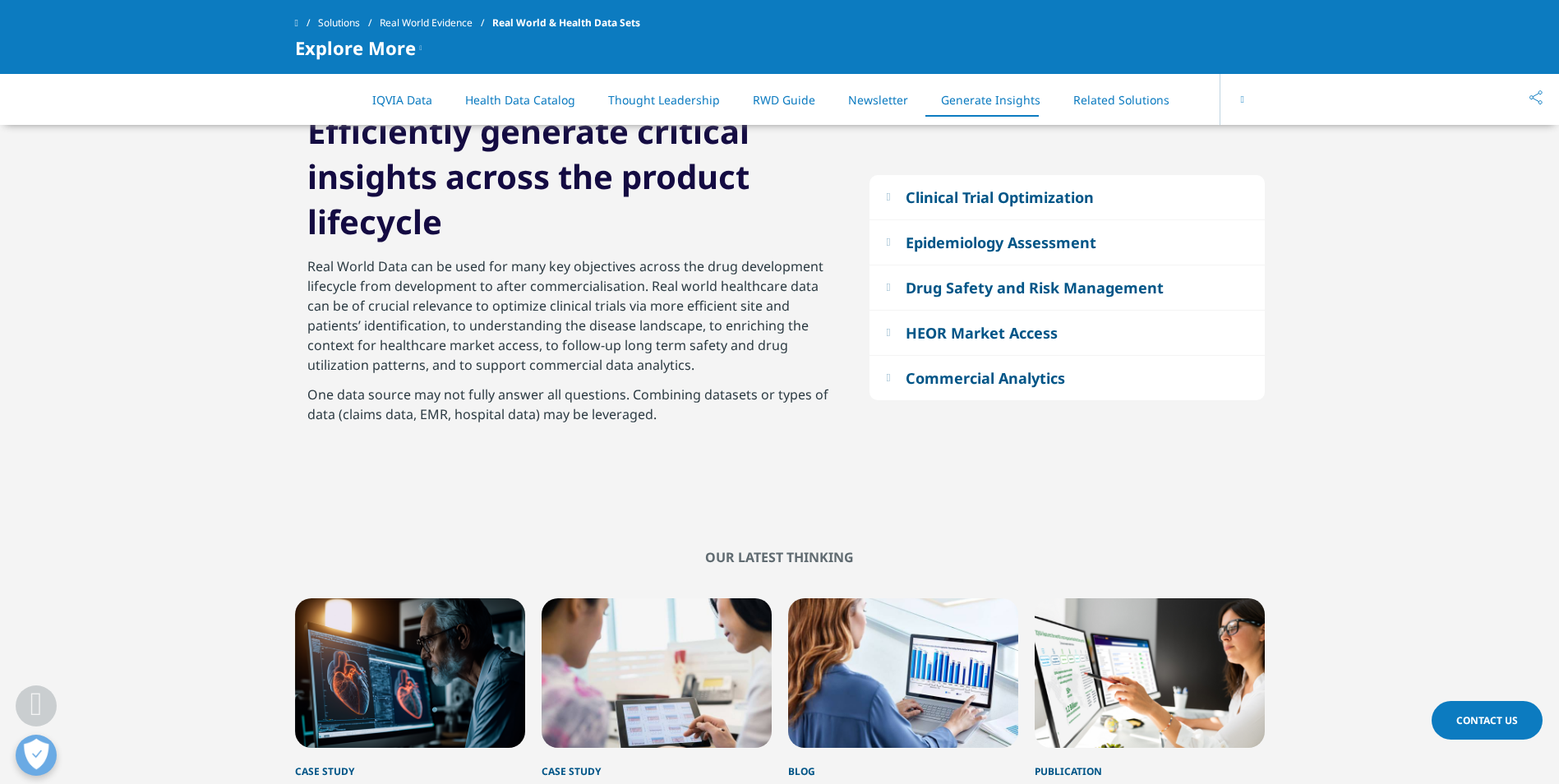 click on "Clinical Trial Optimization" at bounding box center [999, 197] 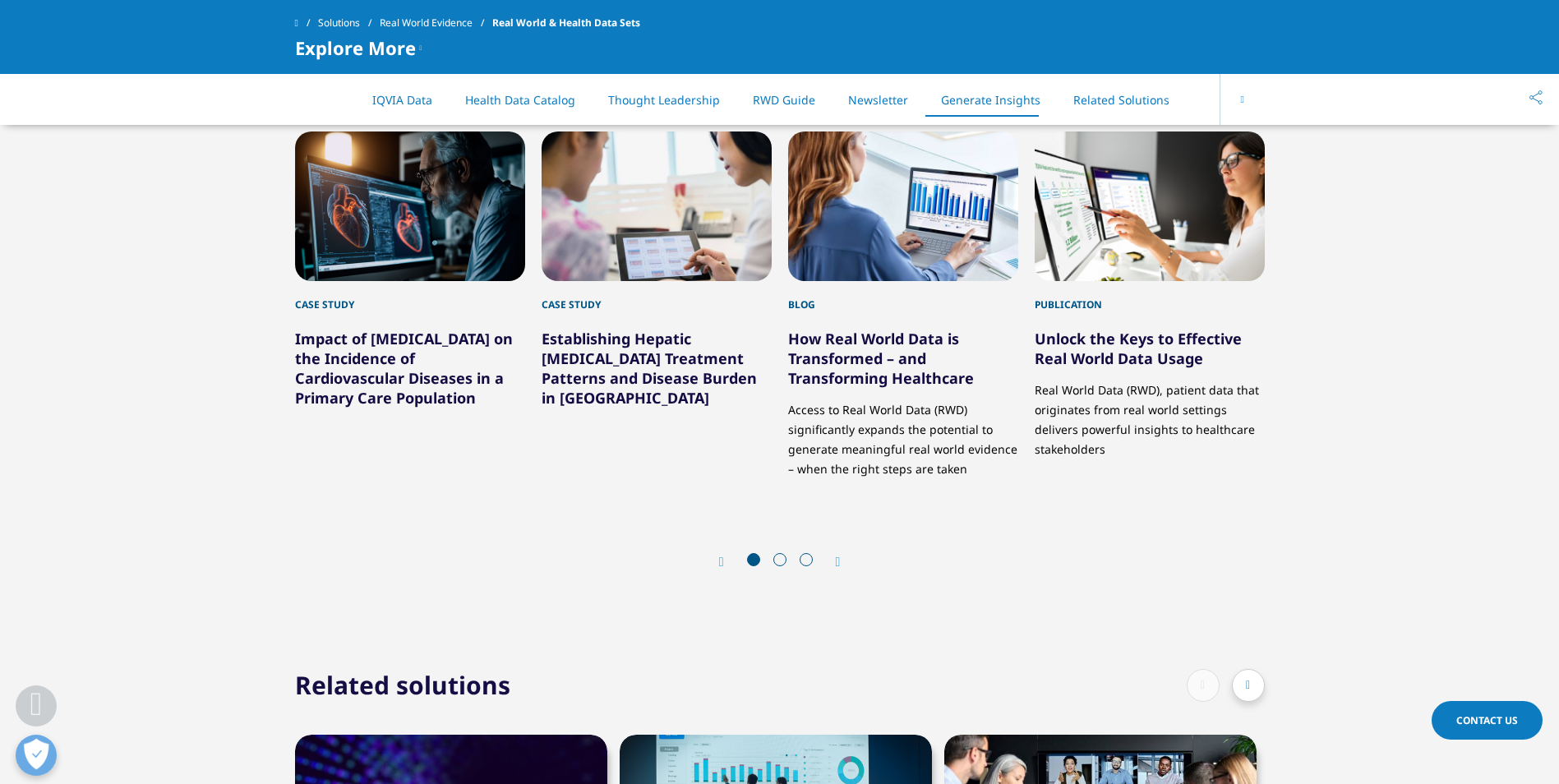 scroll, scrollTop: 4191, scrollLeft: 0, axis: vertical 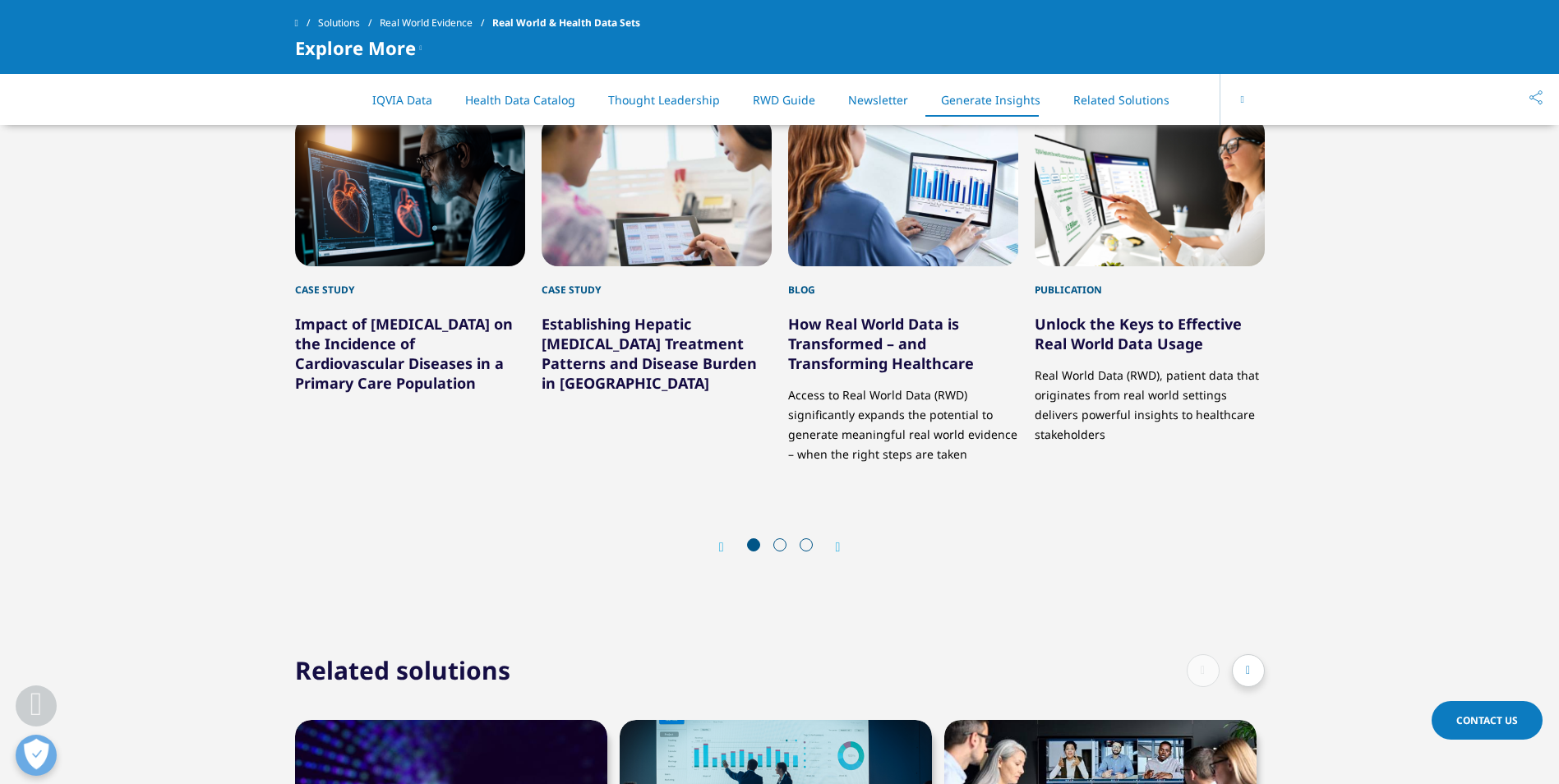 click on "Our Latest thinking
Case Study
Impact of NAFLD on the Incidence of Cardiovascular Diseases in a Primary Care Population
Case study
Establishing Hepatic Carcinoma Treatment Patterns and Disease Burden in China" at bounding box center [779, 319] 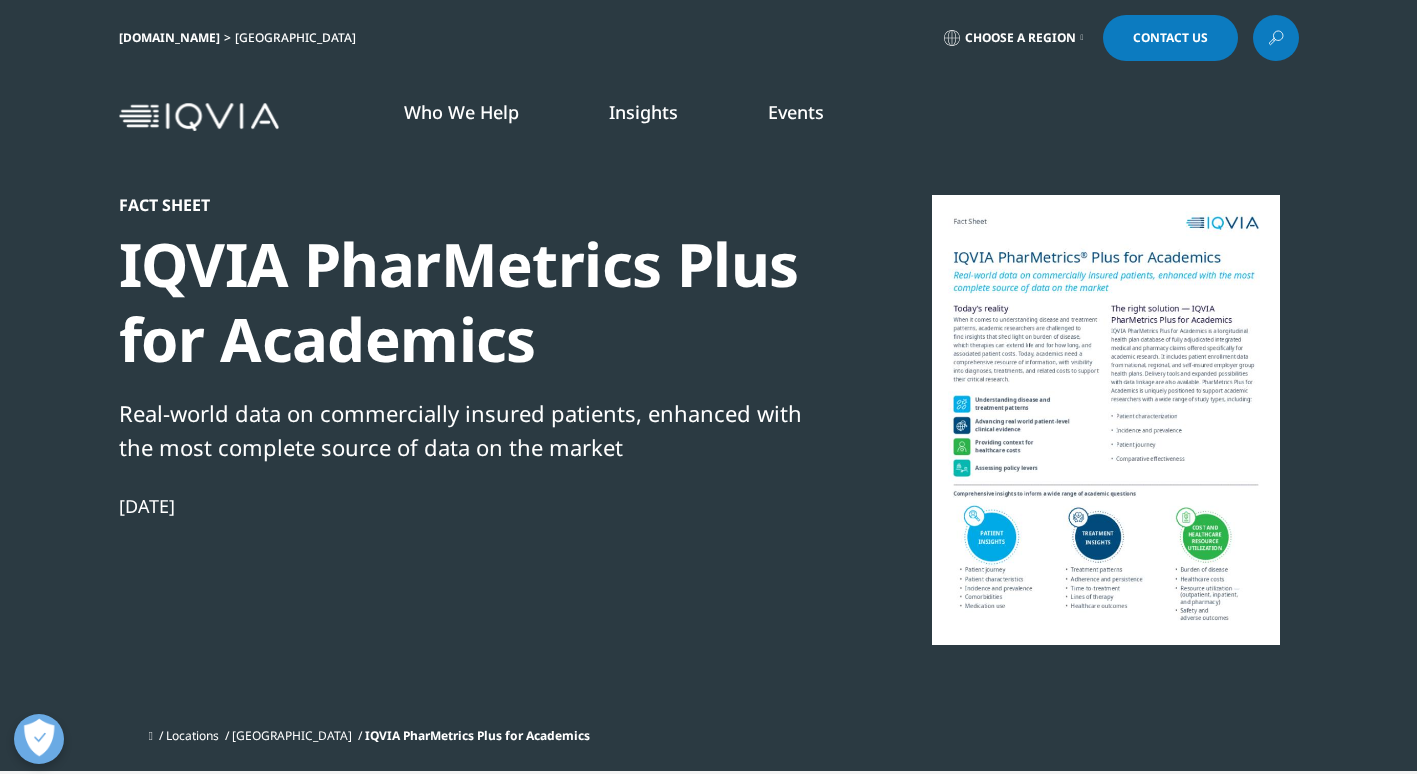 scroll, scrollTop: 0, scrollLeft: 0, axis: both 